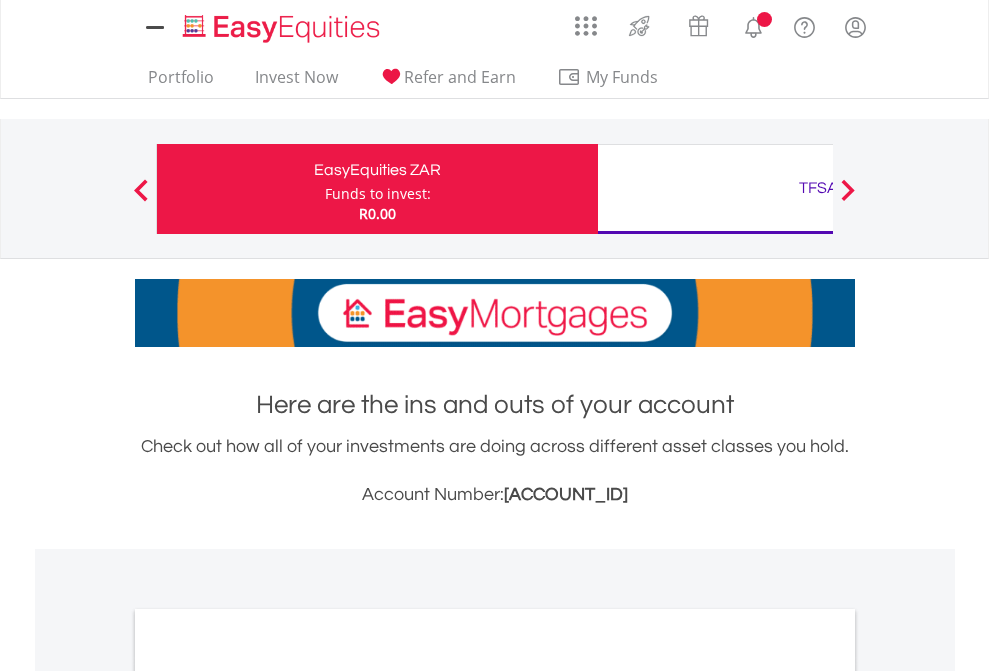 scroll, scrollTop: 0, scrollLeft: 0, axis: both 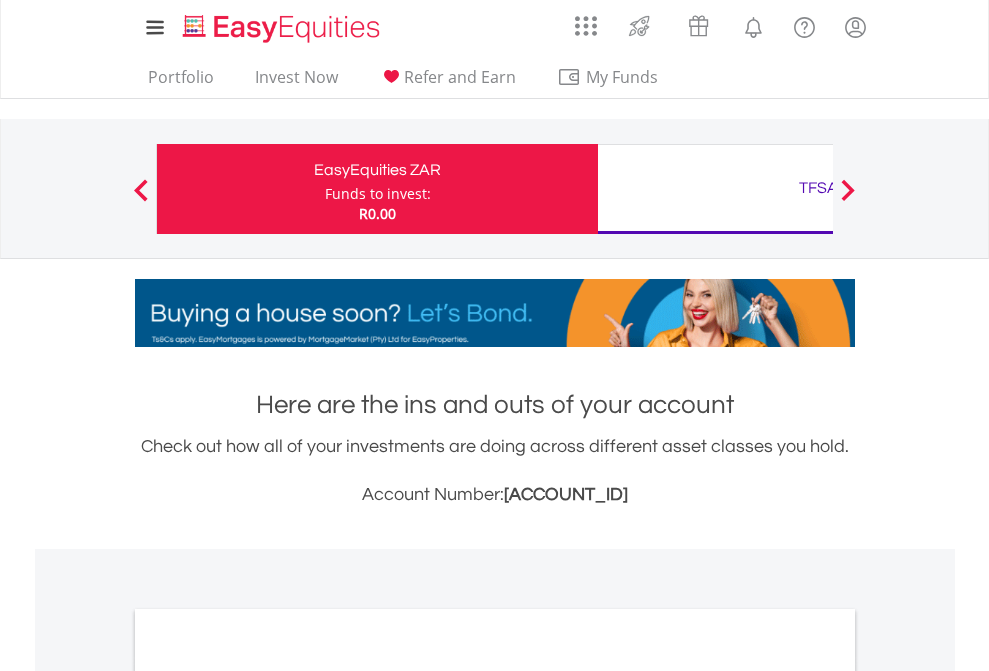click on "Funds to invest:" at bounding box center (378, 194) 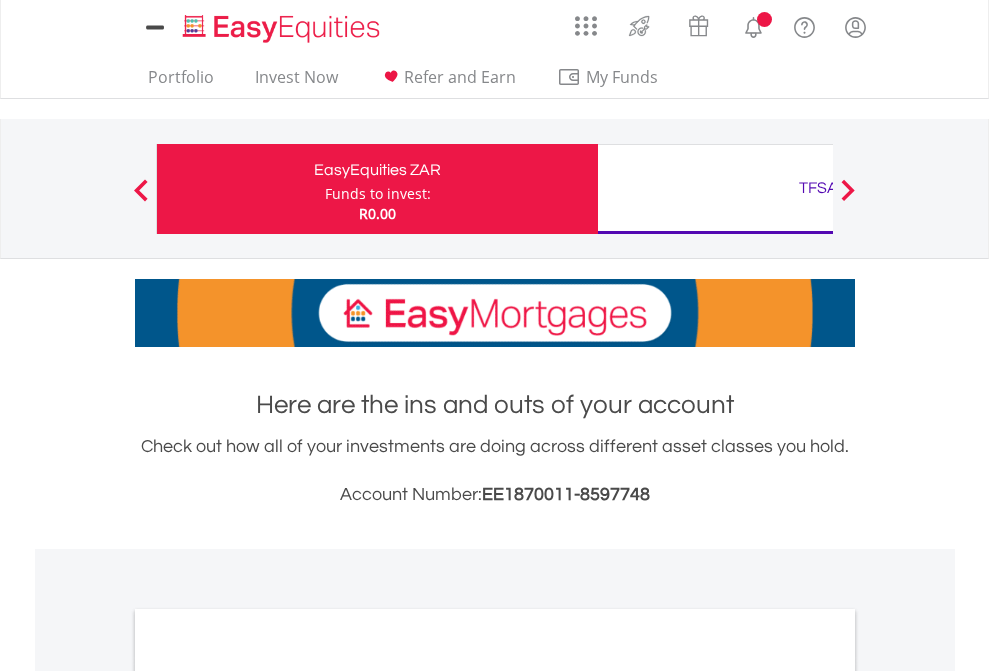scroll, scrollTop: 0, scrollLeft: 0, axis: both 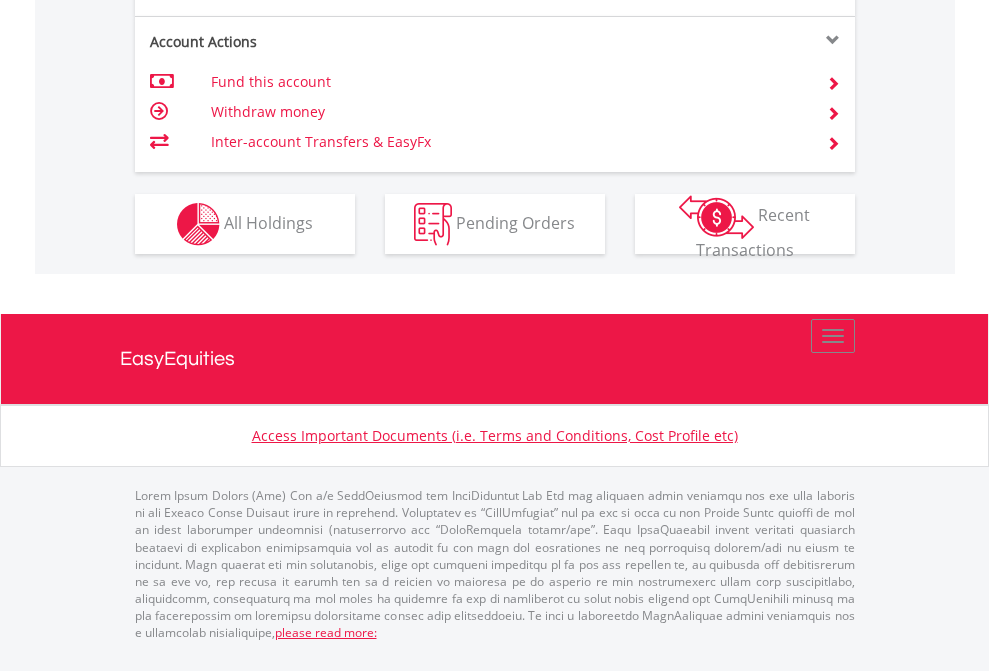 click on "Investment types" at bounding box center [706, -337] 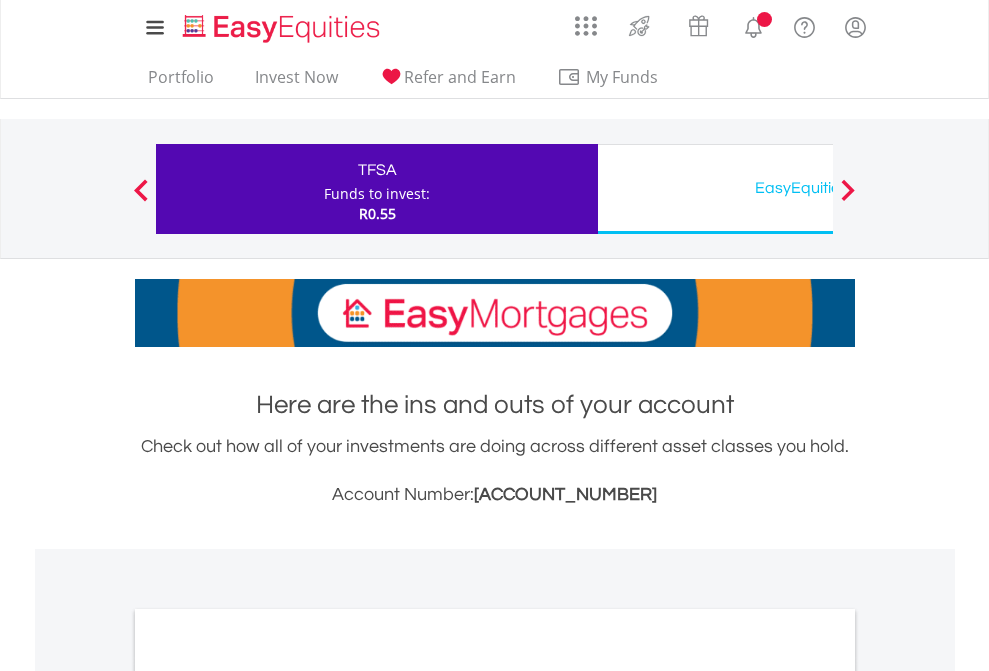 scroll, scrollTop: 0, scrollLeft: 0, axis: both 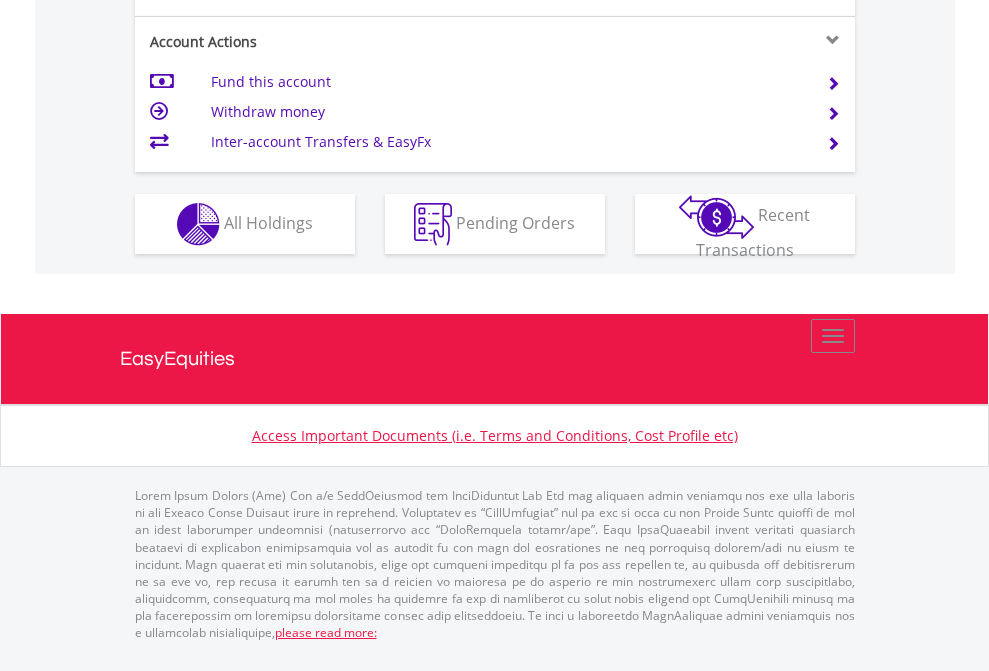 click on "Investment types" at bounding box center (706, -337) 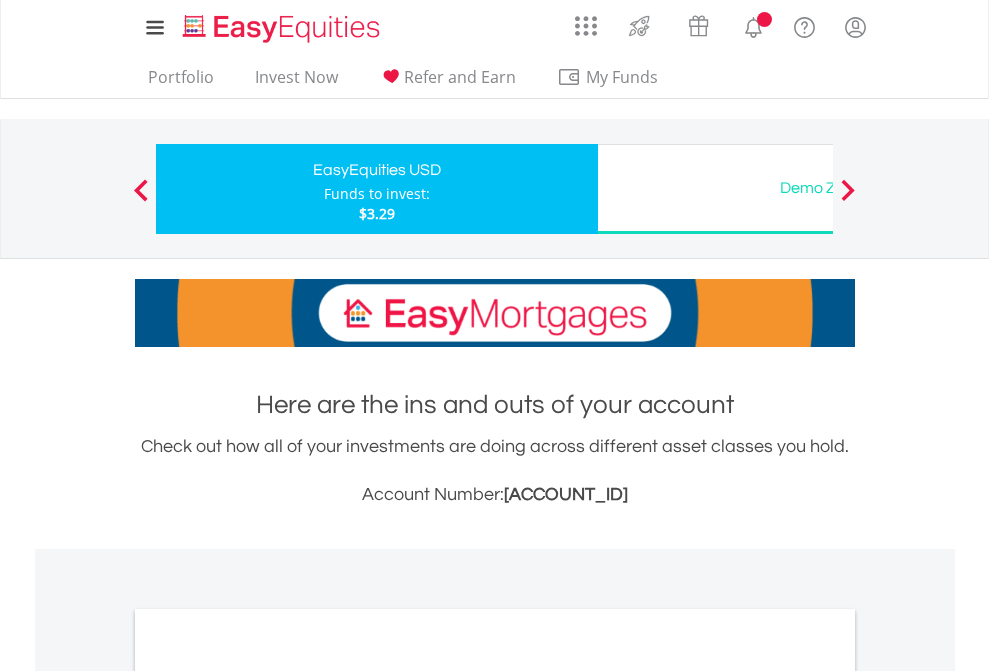 scroll, scrollTop: 0, scrollLeft: 0, axis: both 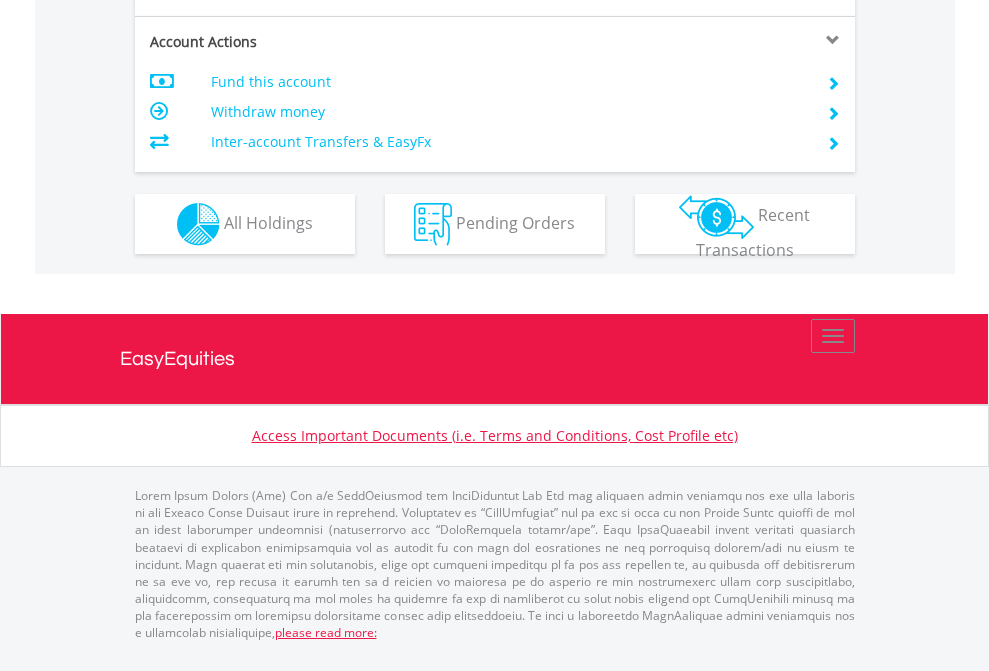 click on "Investment types" at bounding box center [706, -337] 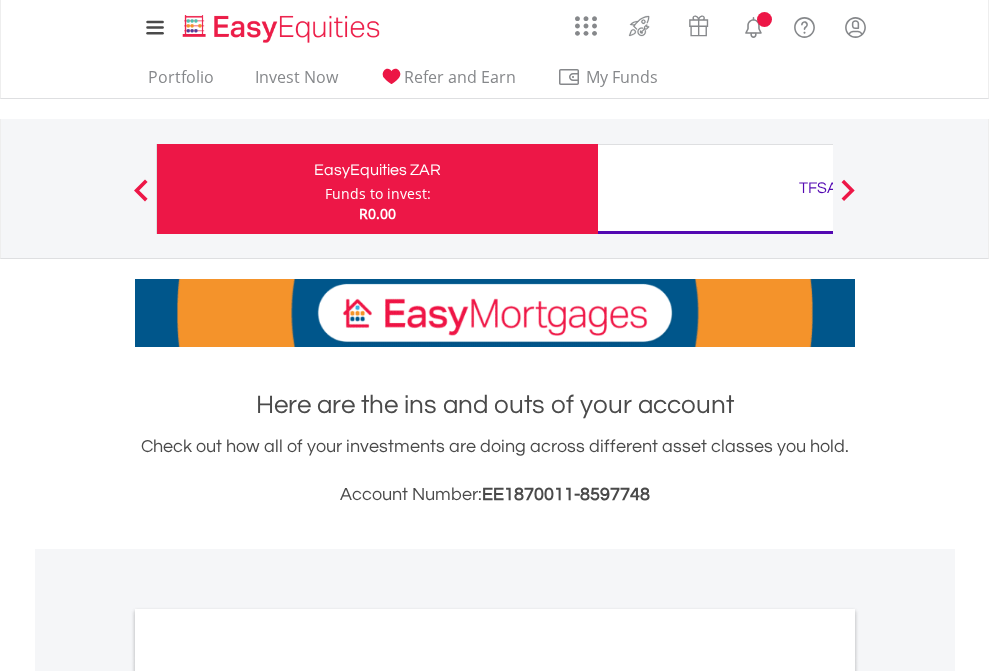 scroll, scrollTop: 1202, scrollLeft: 0, axis: vertical 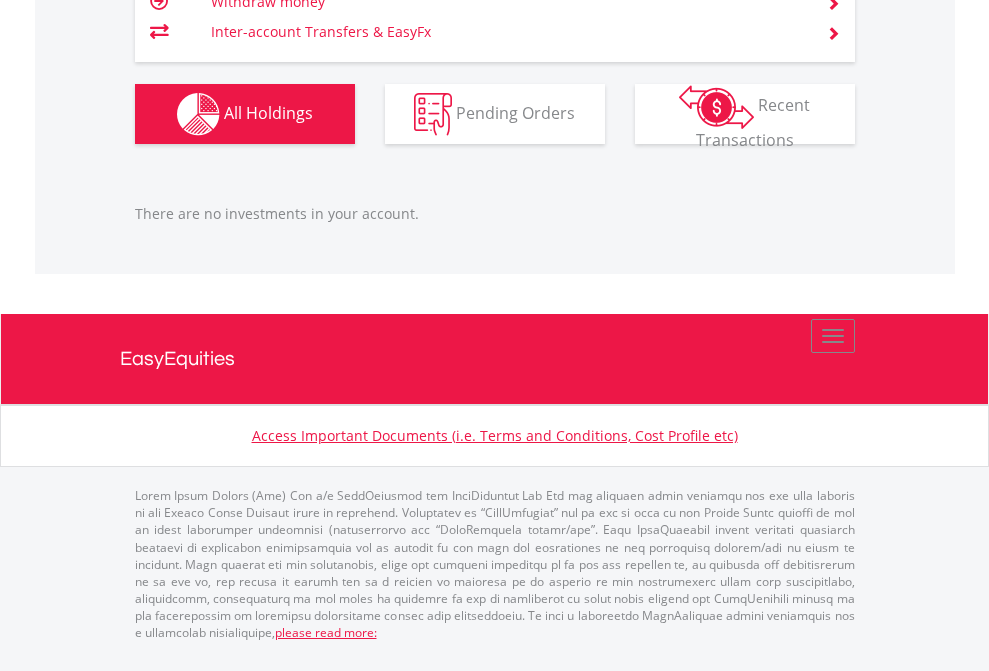 click on "TFSA" at bounding box center (818, -1206) 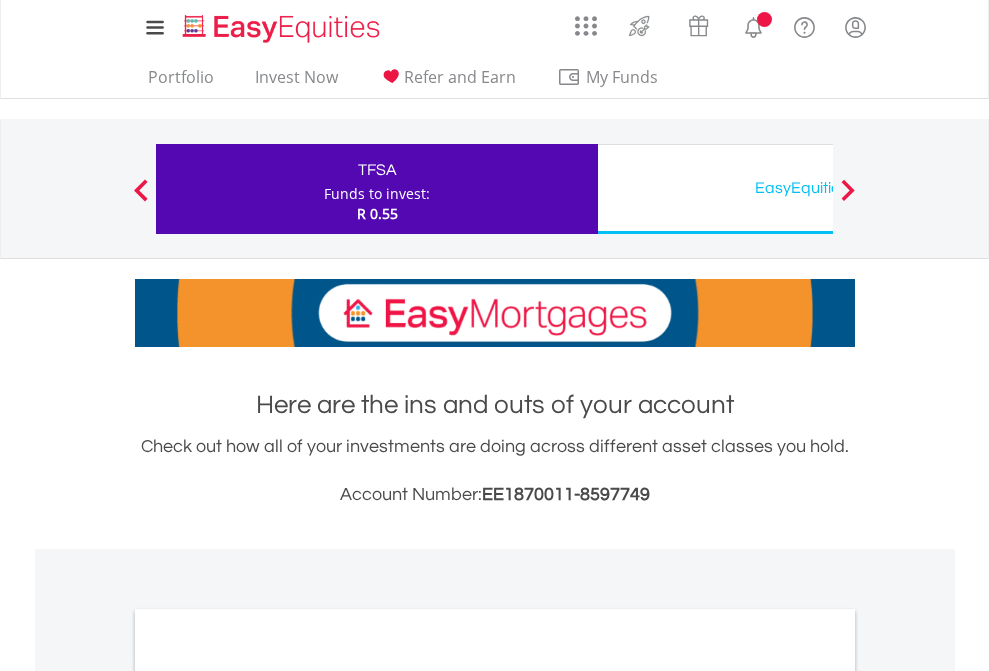 scroll, scrollTop: 0, scrollLeft: 0, axis: both 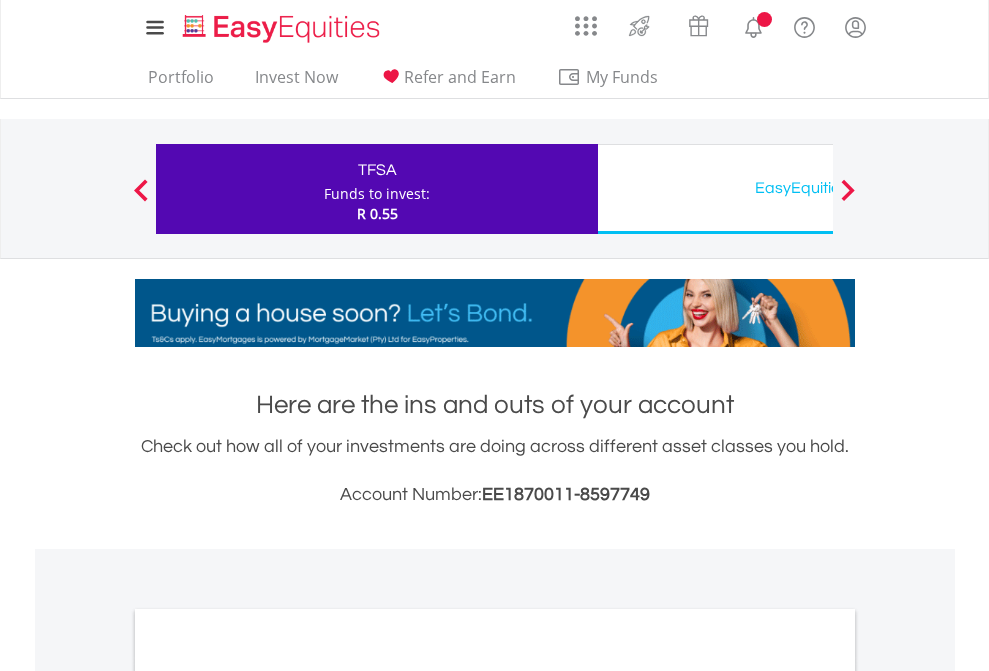 click on "All Holdings" at bounding box center [268, 1096] 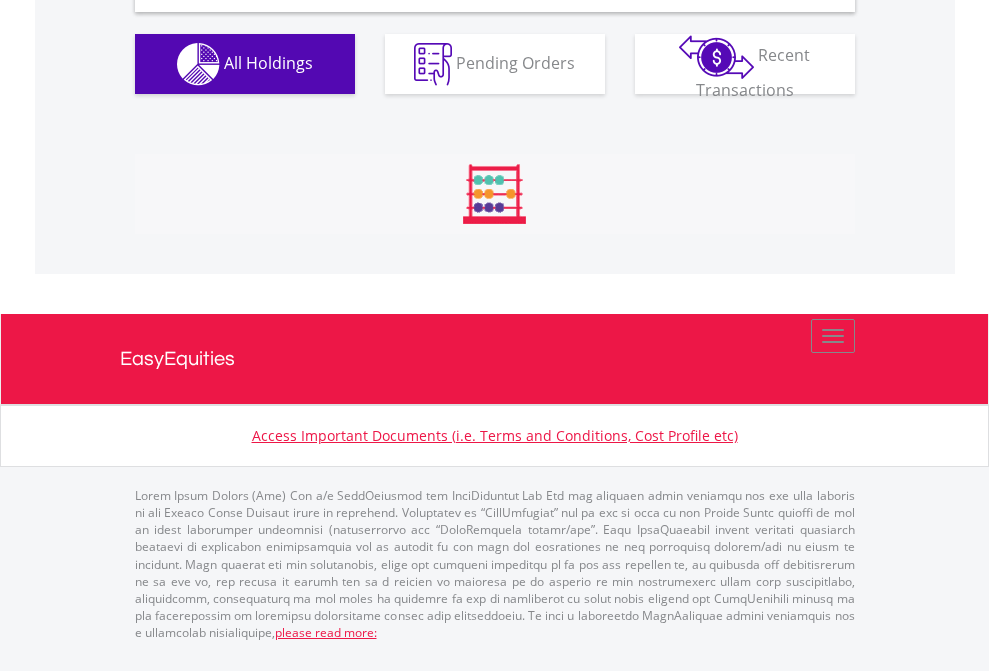 scroll, scrollTop: 1933, scrollLeft: 0, axis: vertical 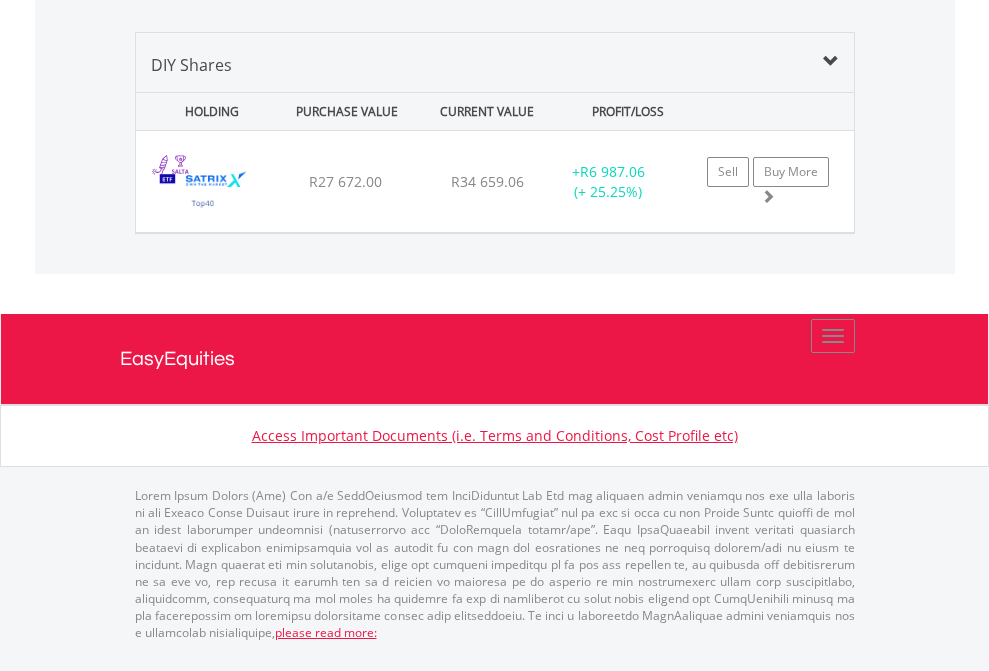 click on "EasyEquities USD" at bounding box center (818, -968) 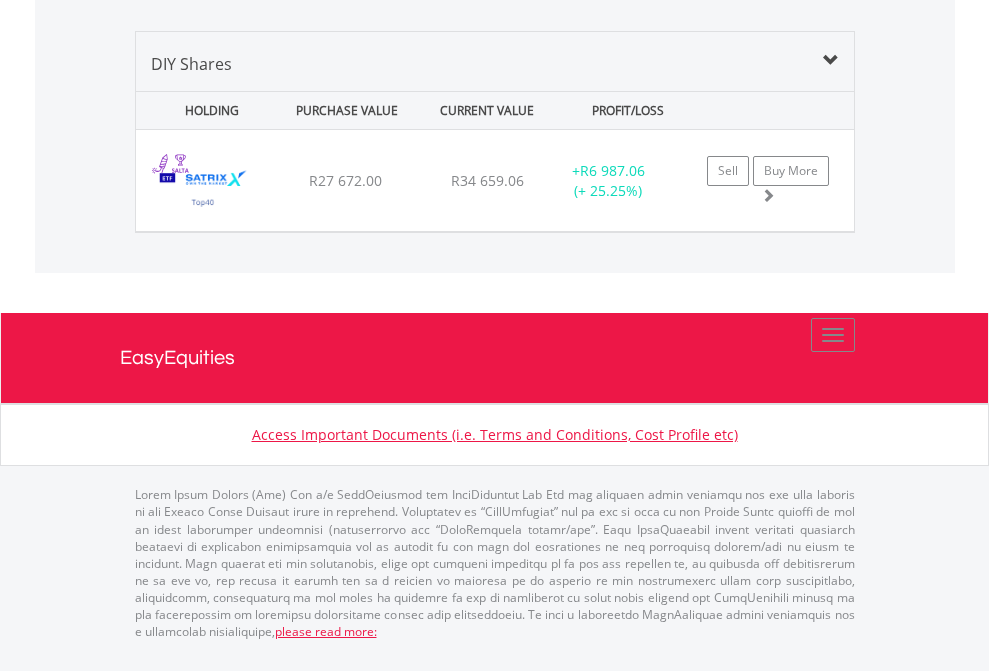 scroll, scrollTop: 144, scrollLeft: 0, axis: vertical 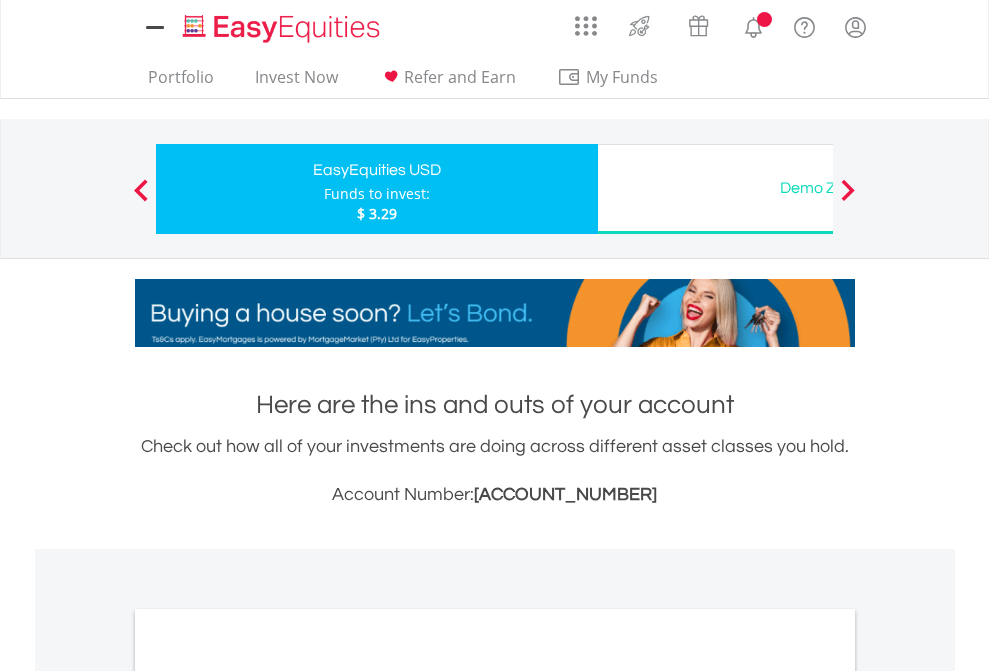 click on "All Holdings" at bounding box center [268, 1096] 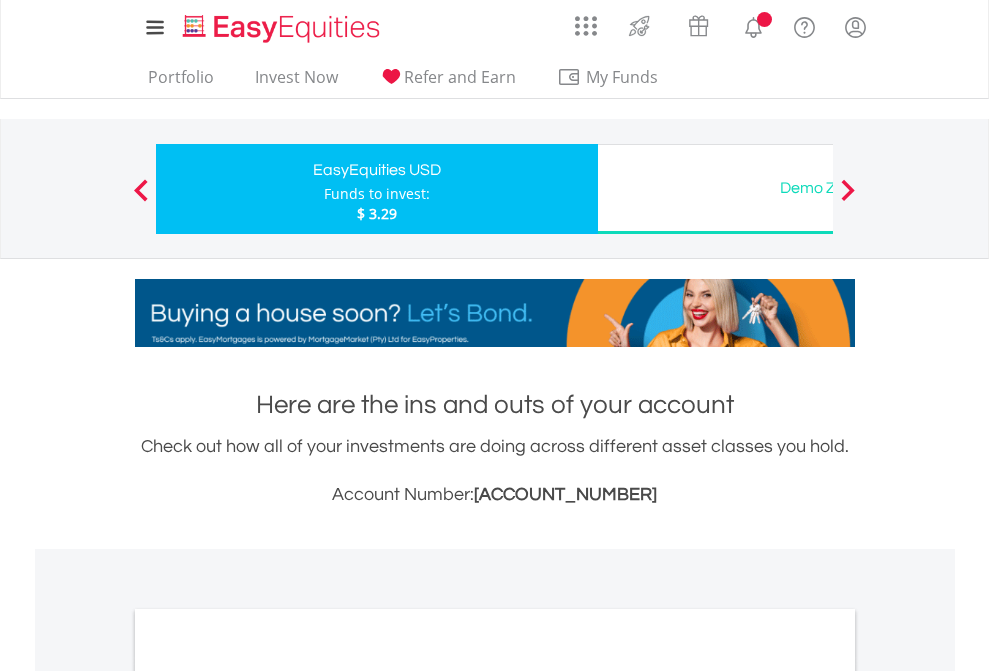 scroll, scrollTop: 1202, scrollLeft: 0, axis: vertical 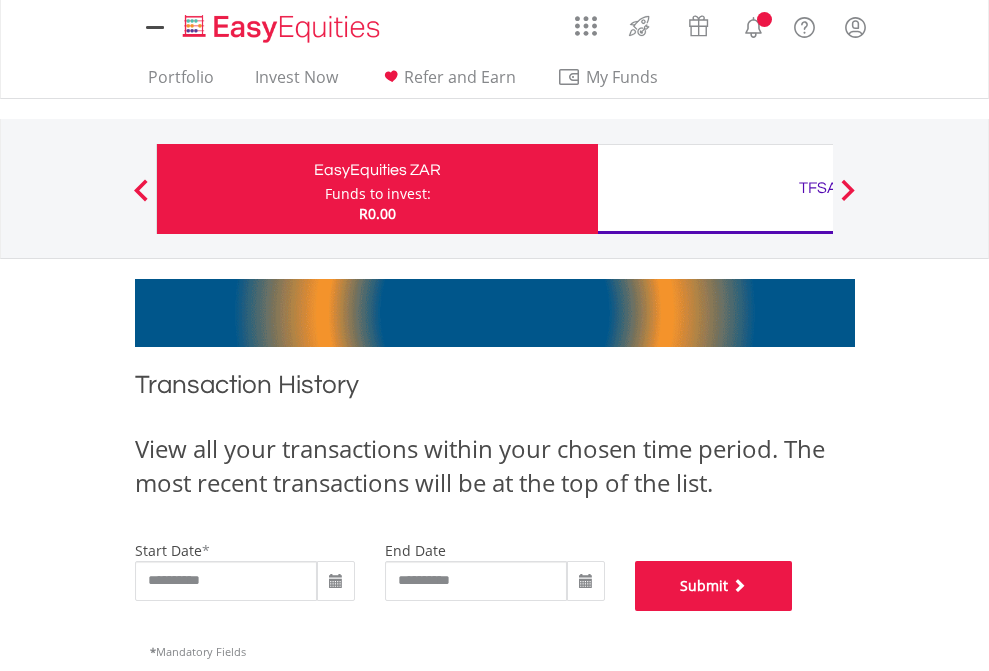 click on "Submit" at bounding box center (714, 586) 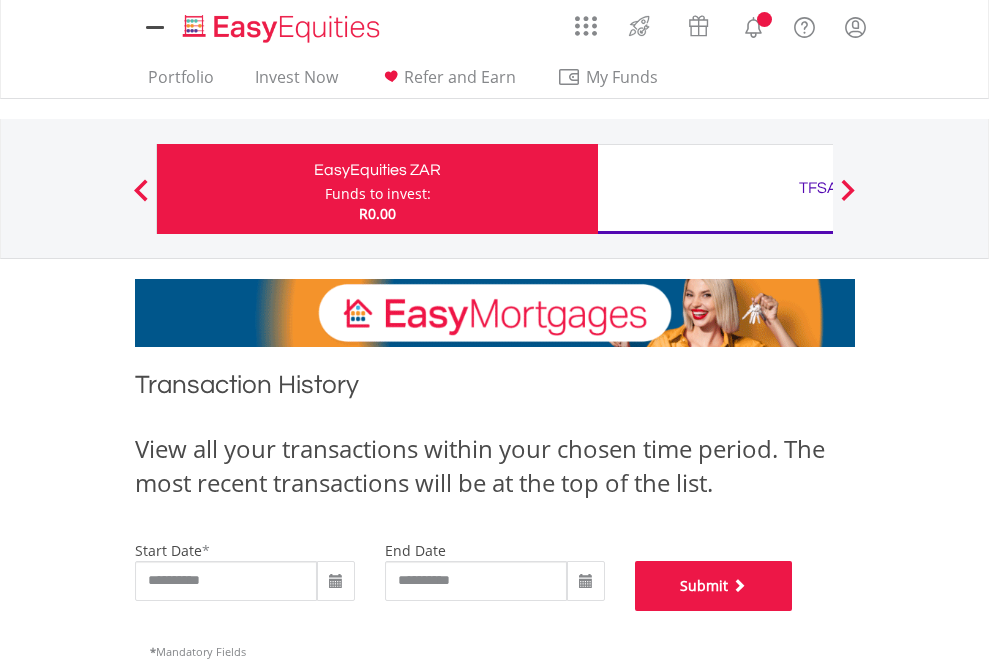 scroll, scrollTop: 811, scrollLeft: 0, axis: vertical 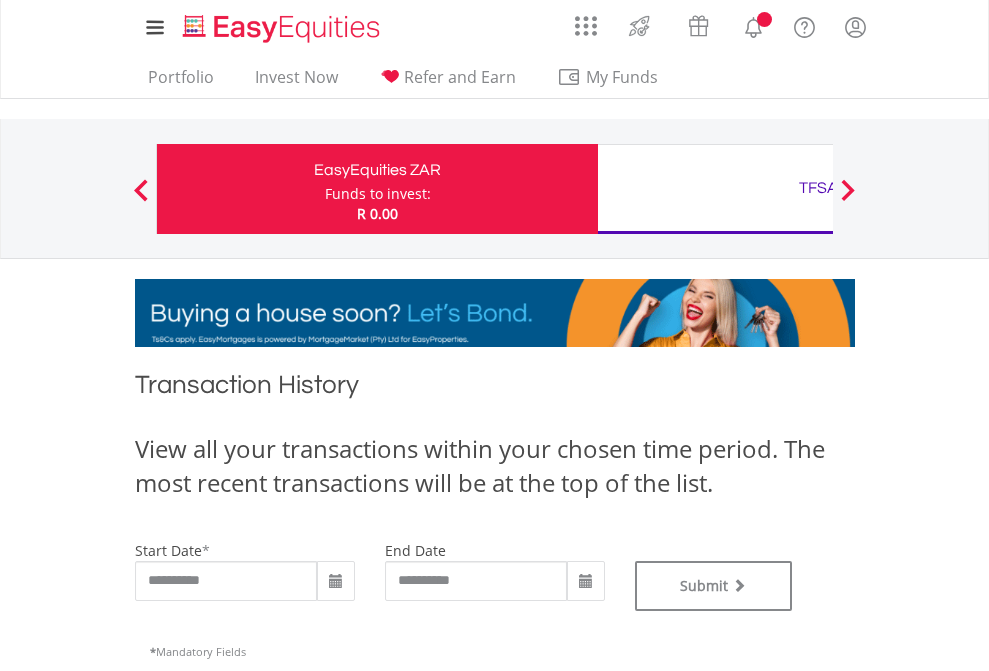 click on "TFSA" at bounding box center [818, 188] 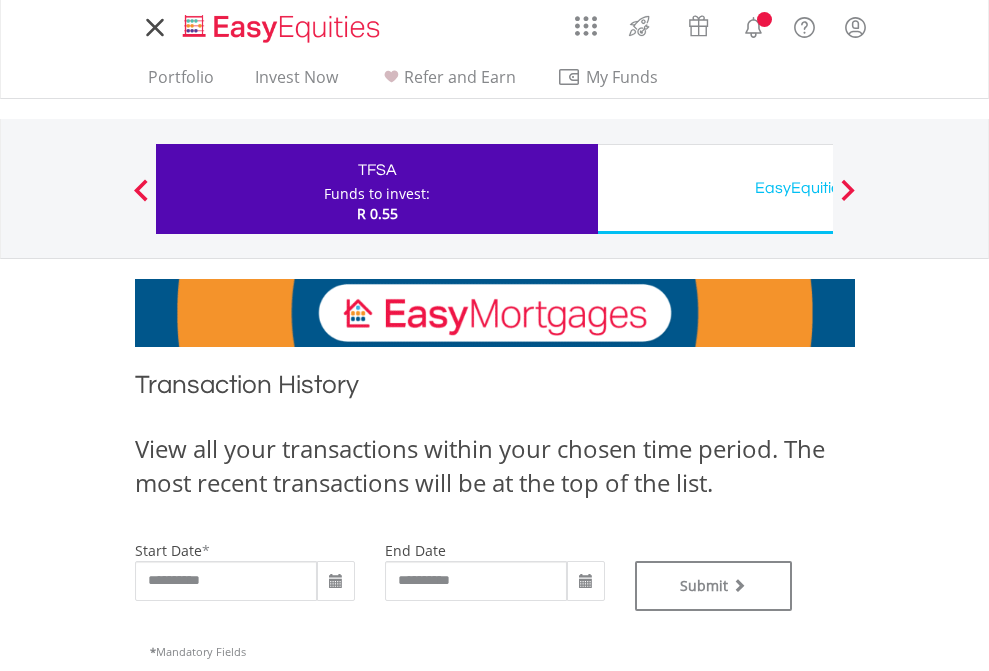 scroll, scrollTop: 0, scrollLeft: 0, axis: both 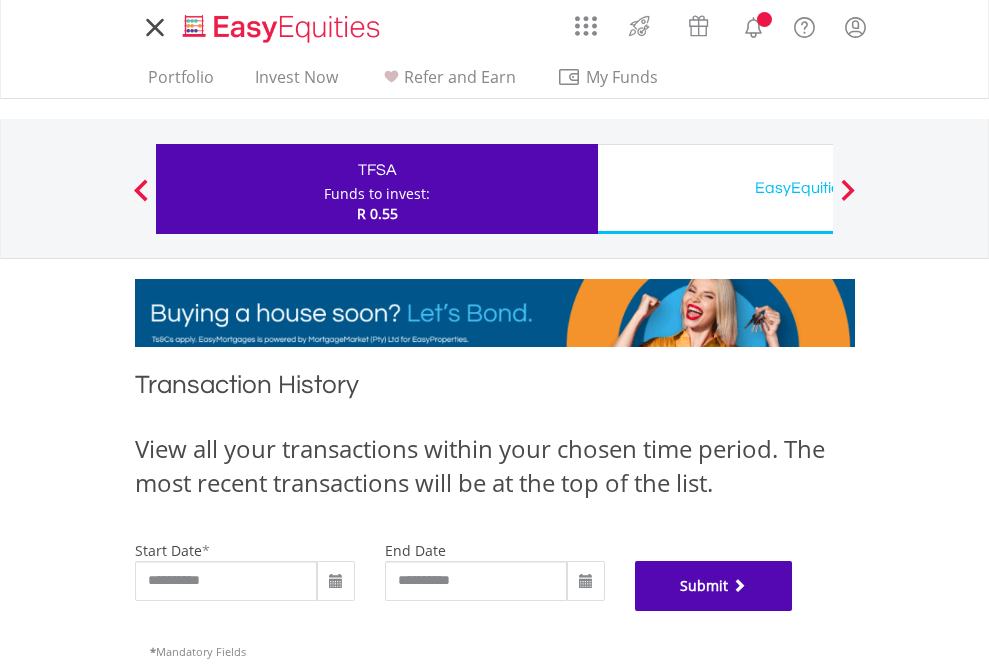 click on "Submit" at bounding box center (714, 586) 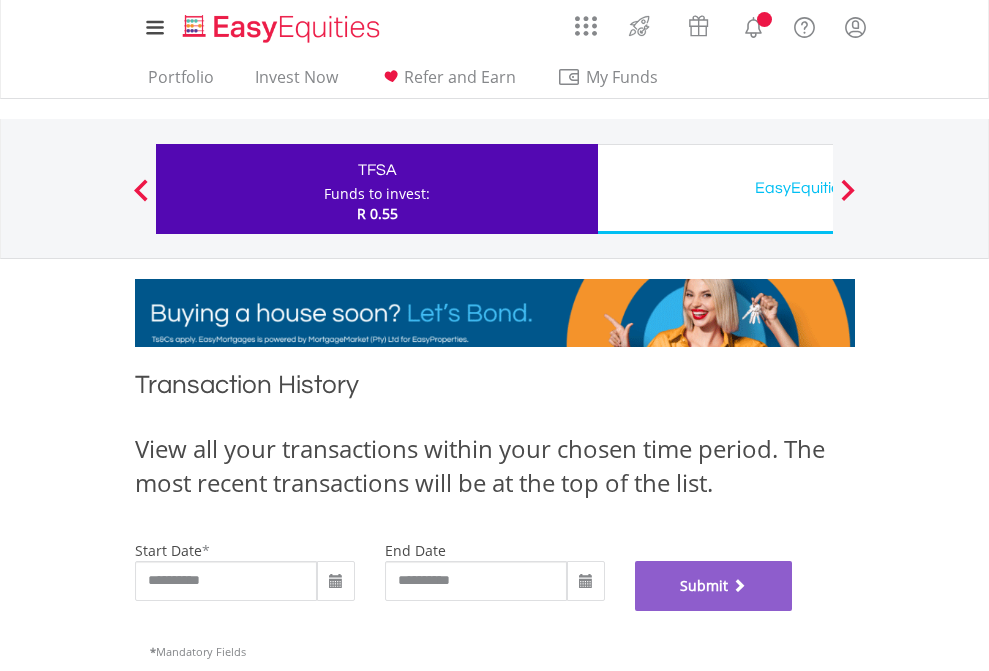 scroll, scrollTop: 811, scrollLeft: 0, axis: vertical 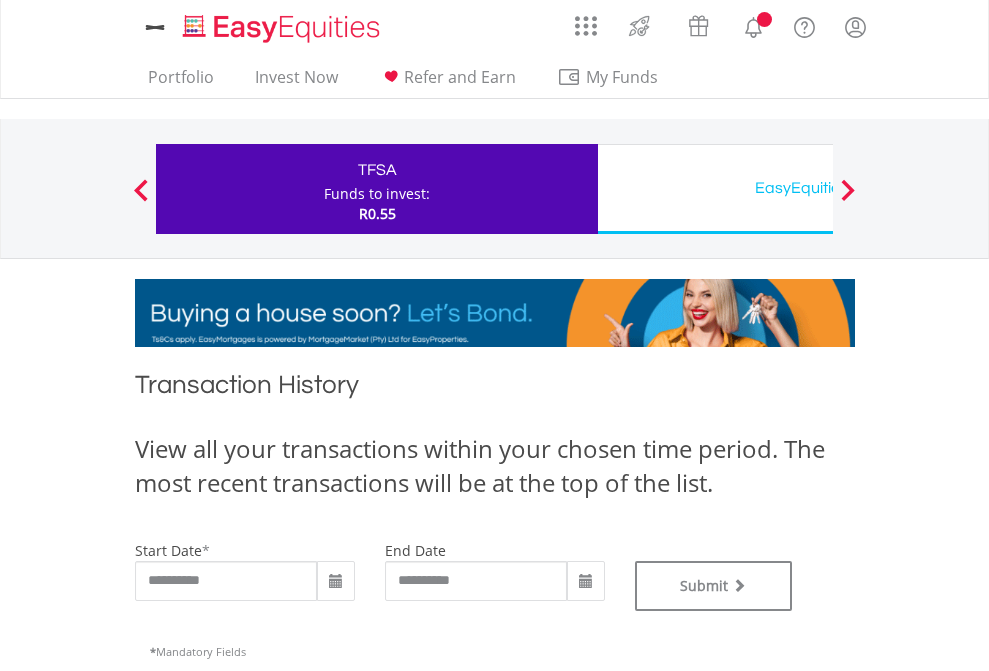 click on "EasyEquities USD" at bounding box center [818, 188] 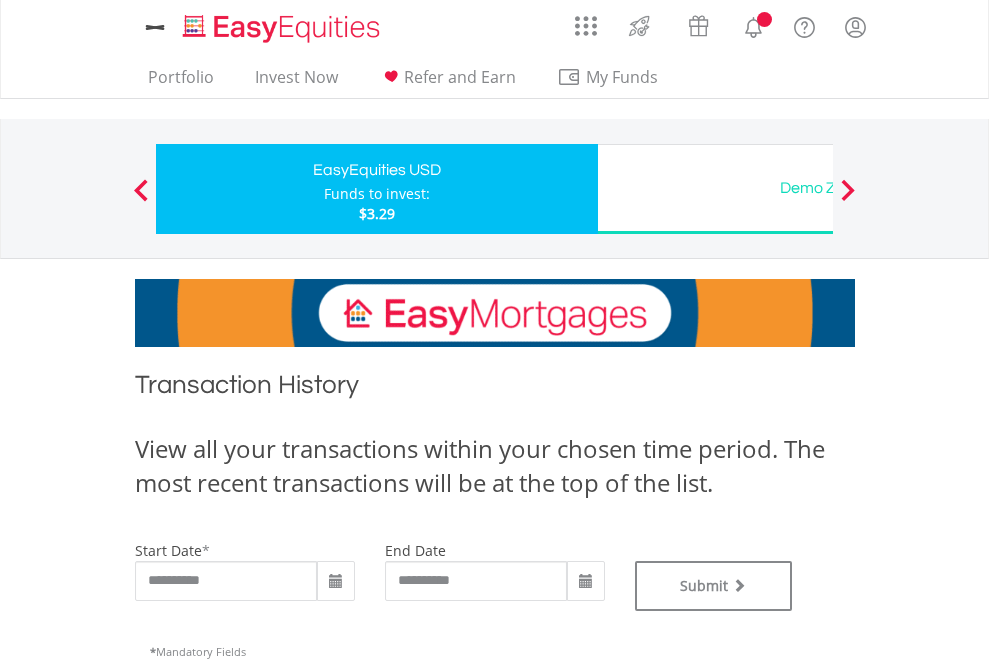 scroll, scrollTop: 0, scrollLeft: 0, axis: both 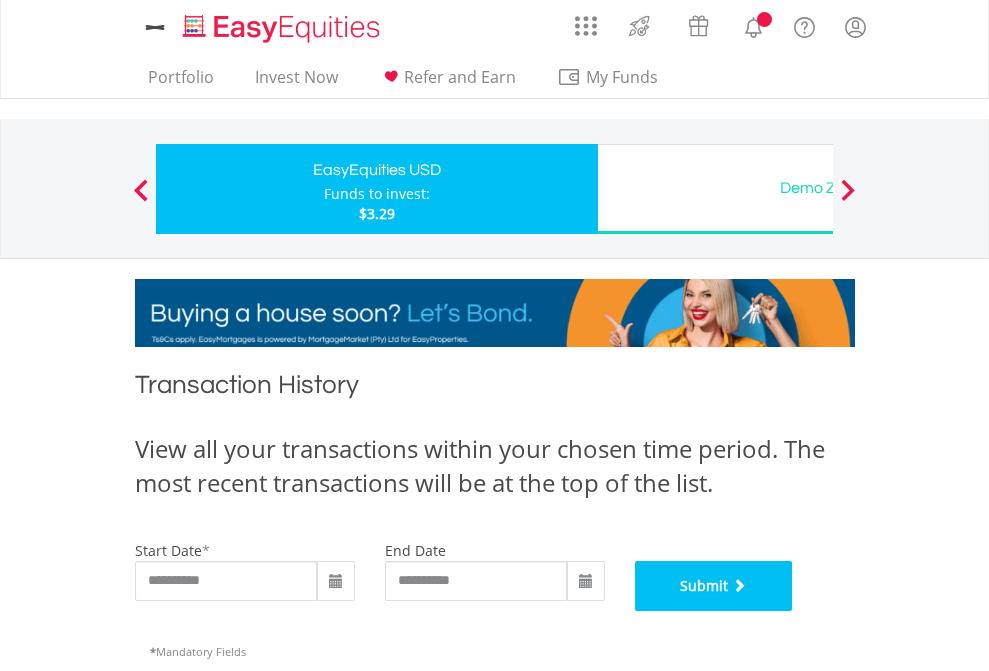click on "Submit" at bounding box center (714, 586) 